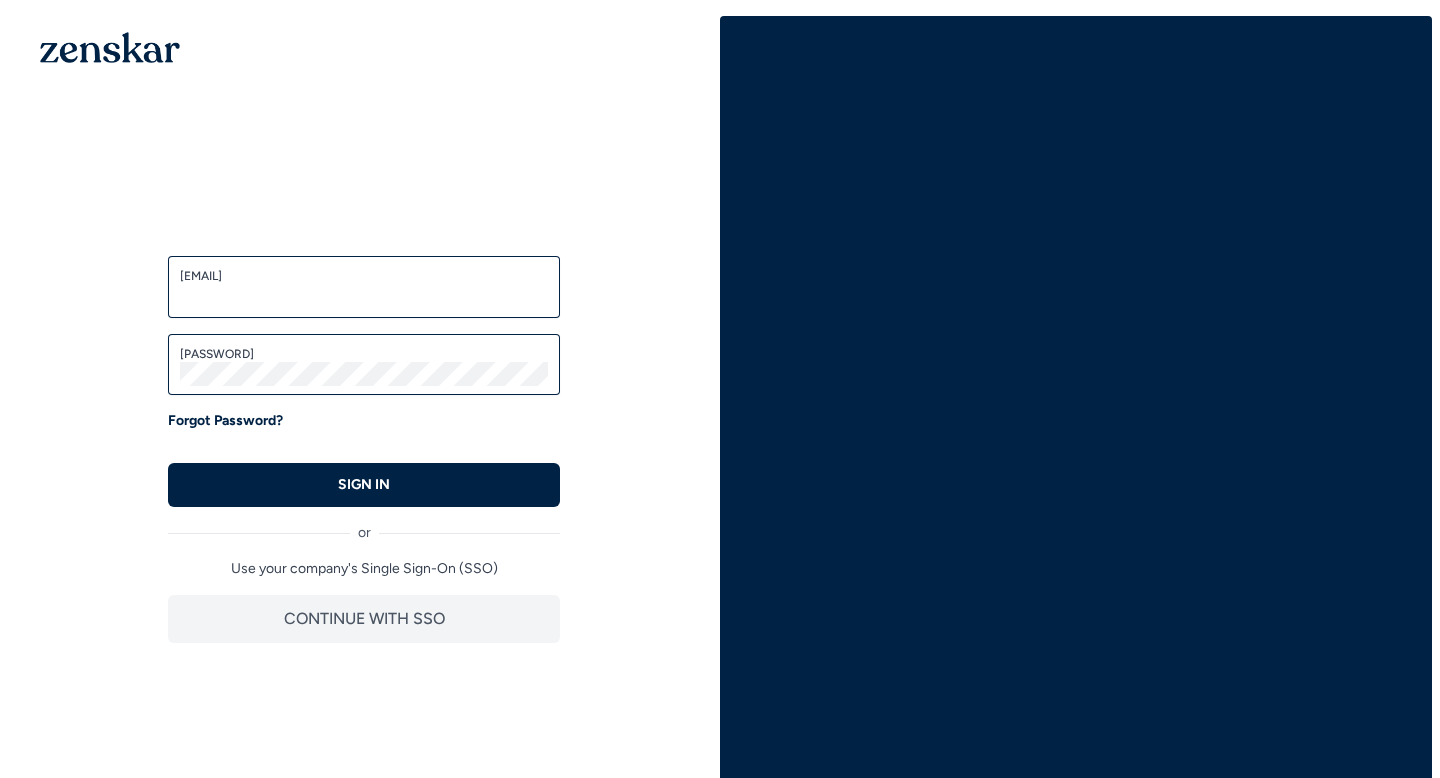 scroll, scrollTop: 0, scrollLeft: 0, axis: both 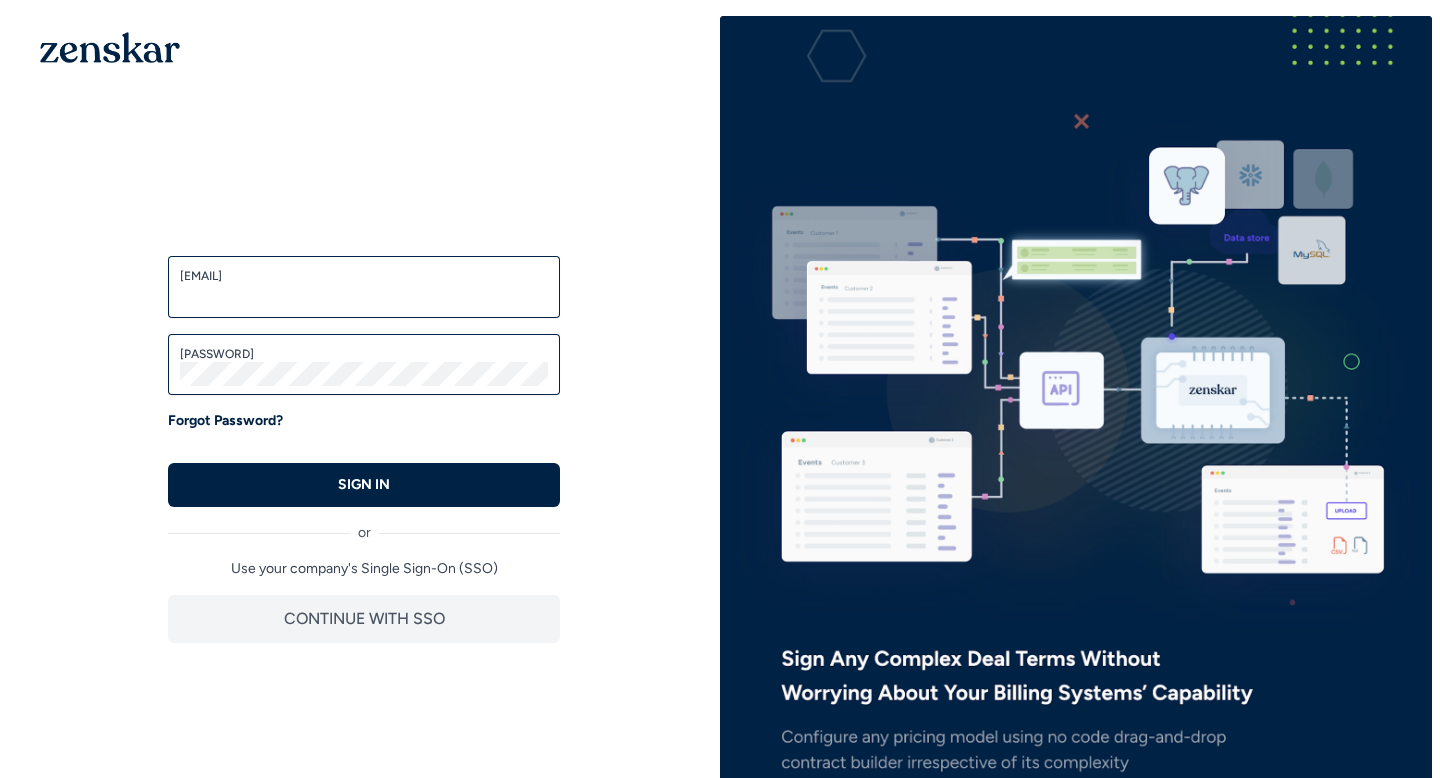 type on "**********" 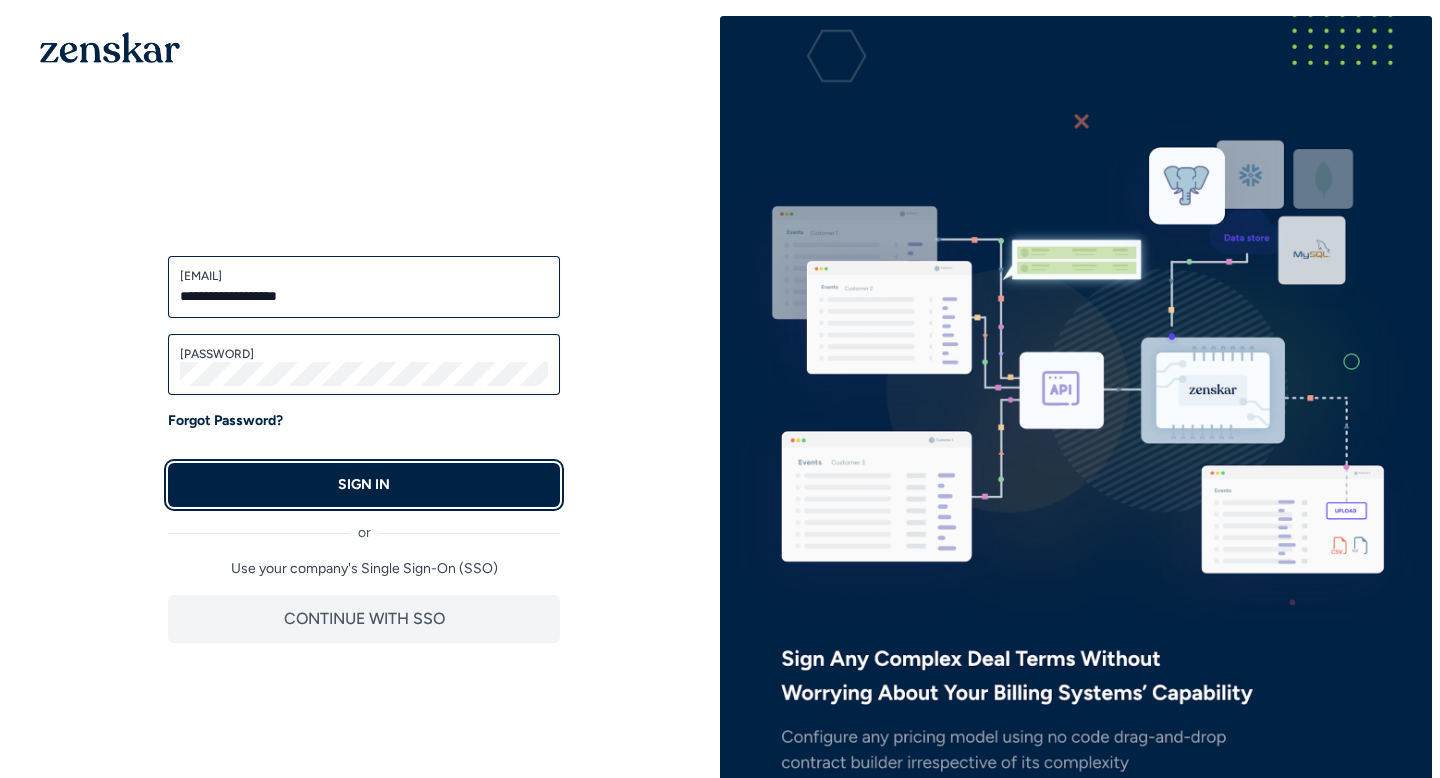 click on "SIGN IN" at bounding box center [364, 485] 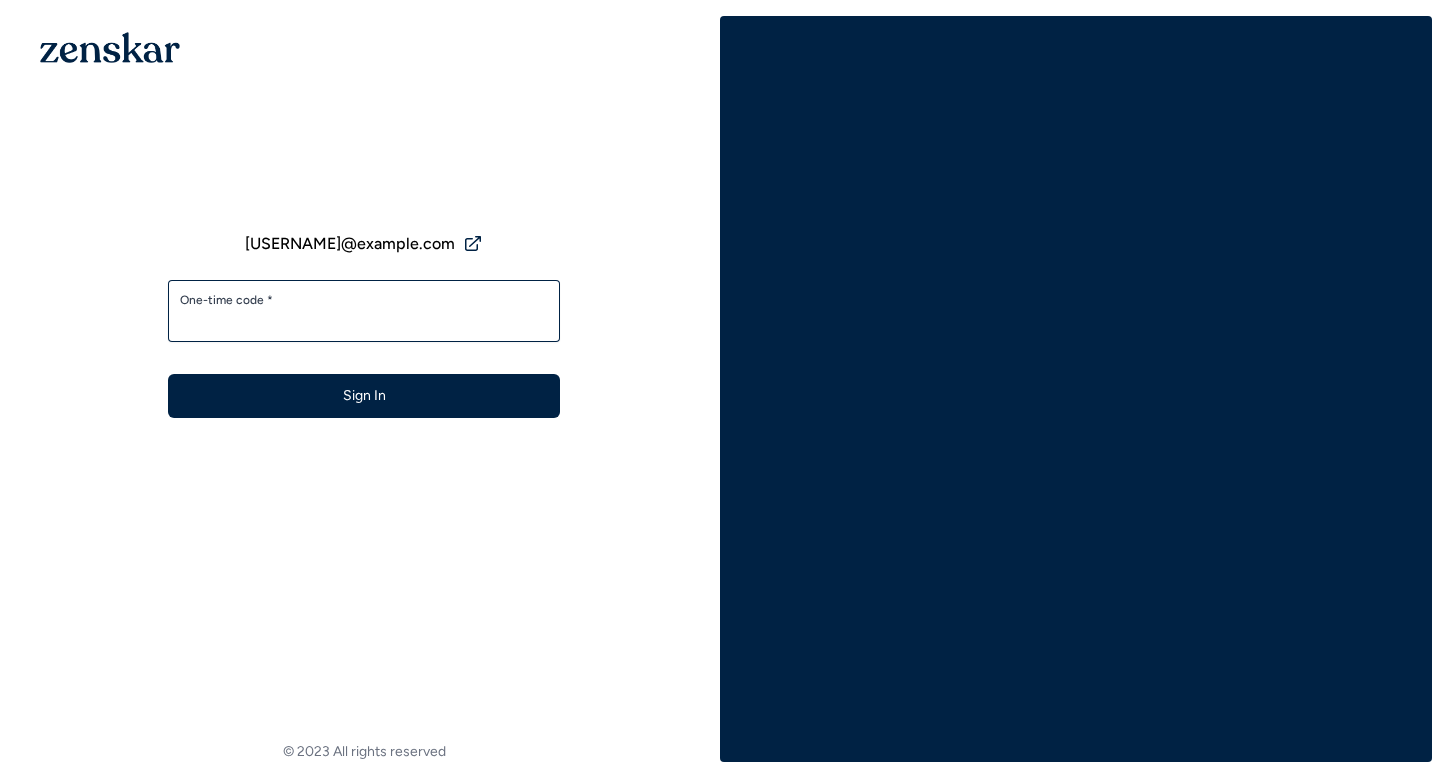 scroll, scrollTop: 0, scrollLeft: 0, axis: both 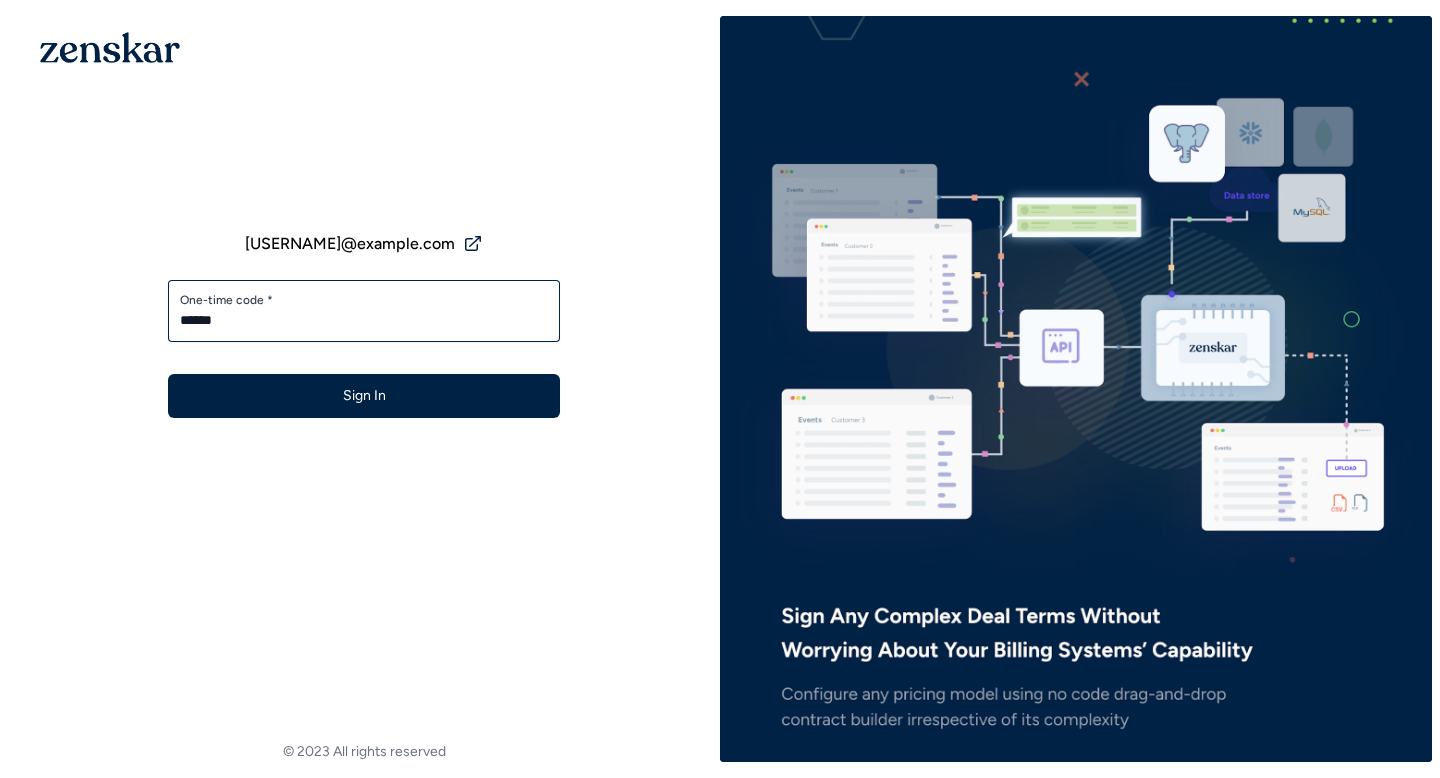 type on "******" 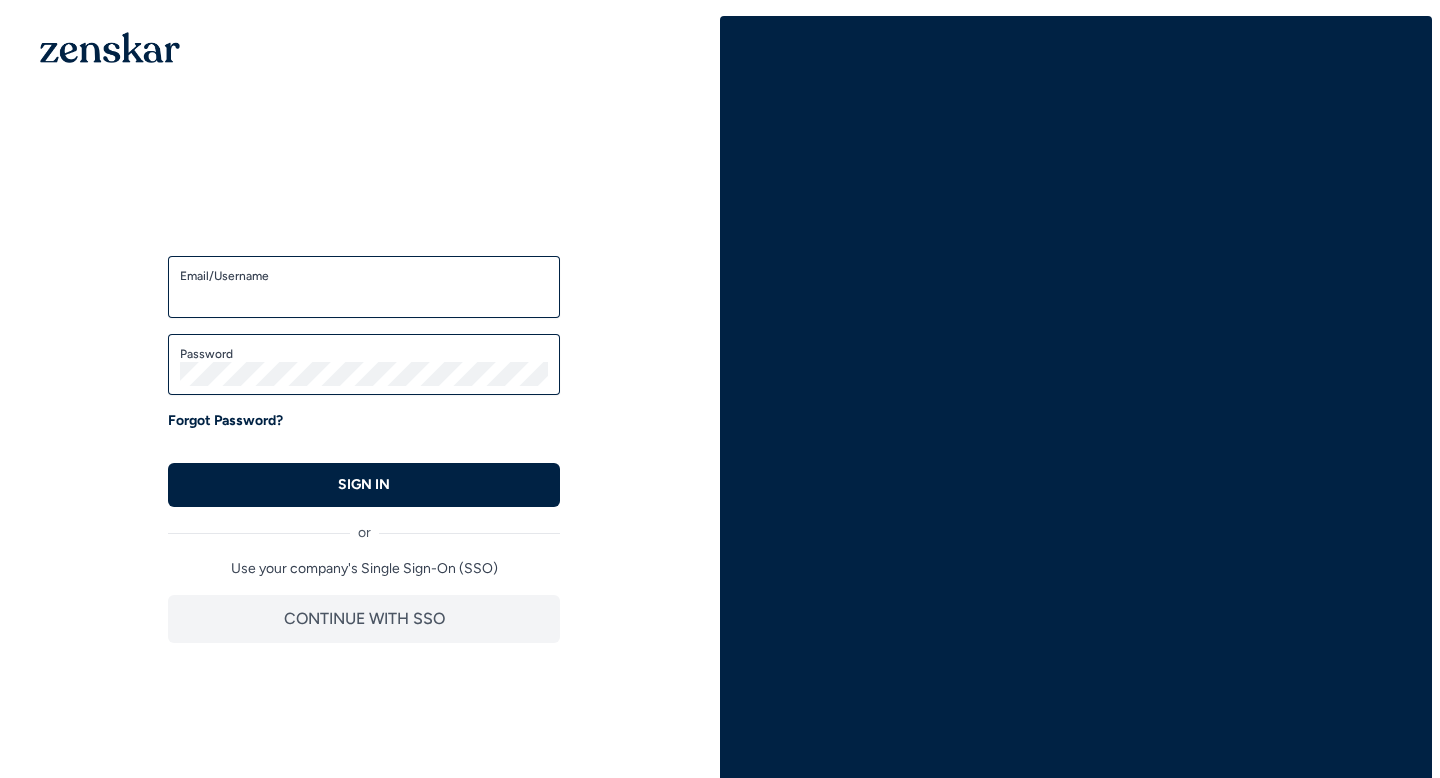 scroll, scrollTop: 0, scrollLeft: 0, axis: both 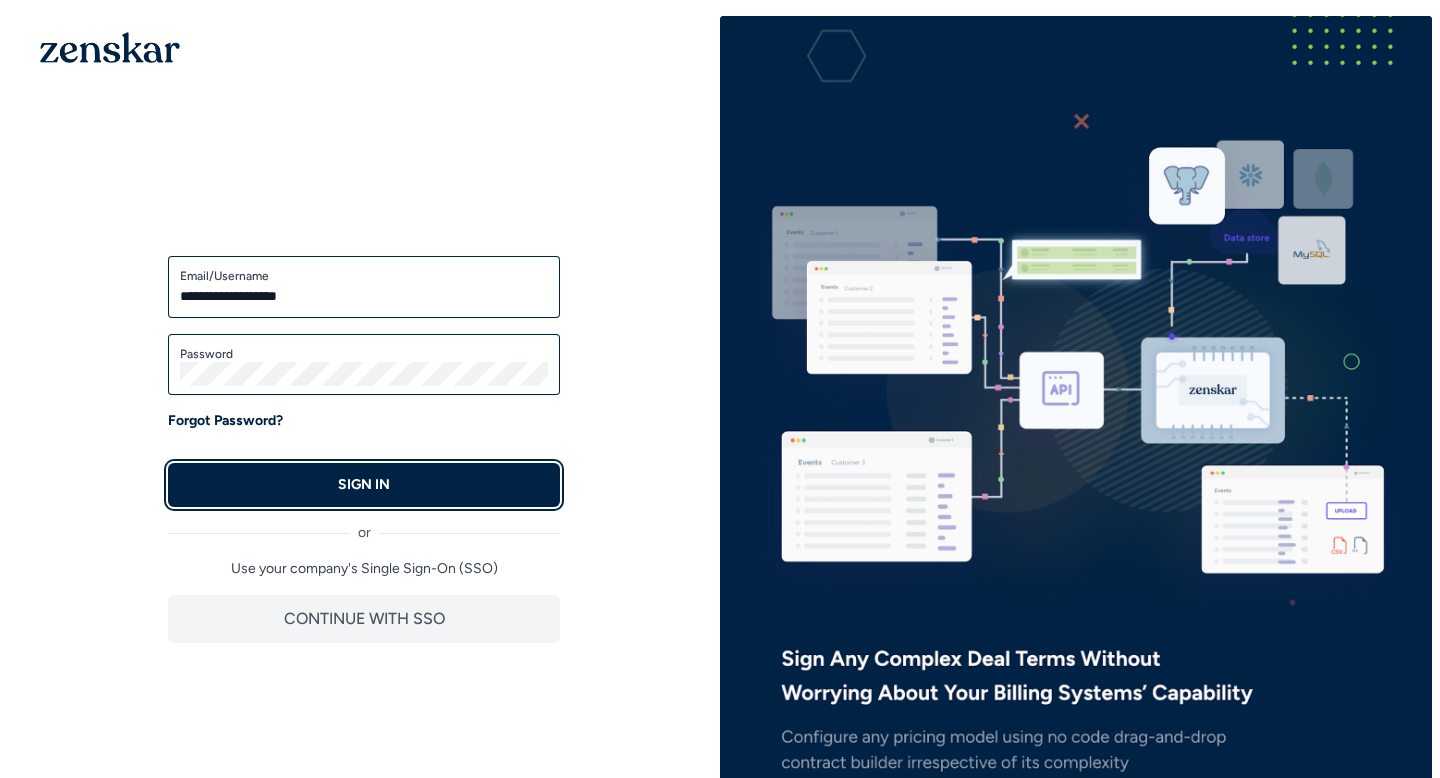 click on "SIGN IN" at bounding box center (364, 485) 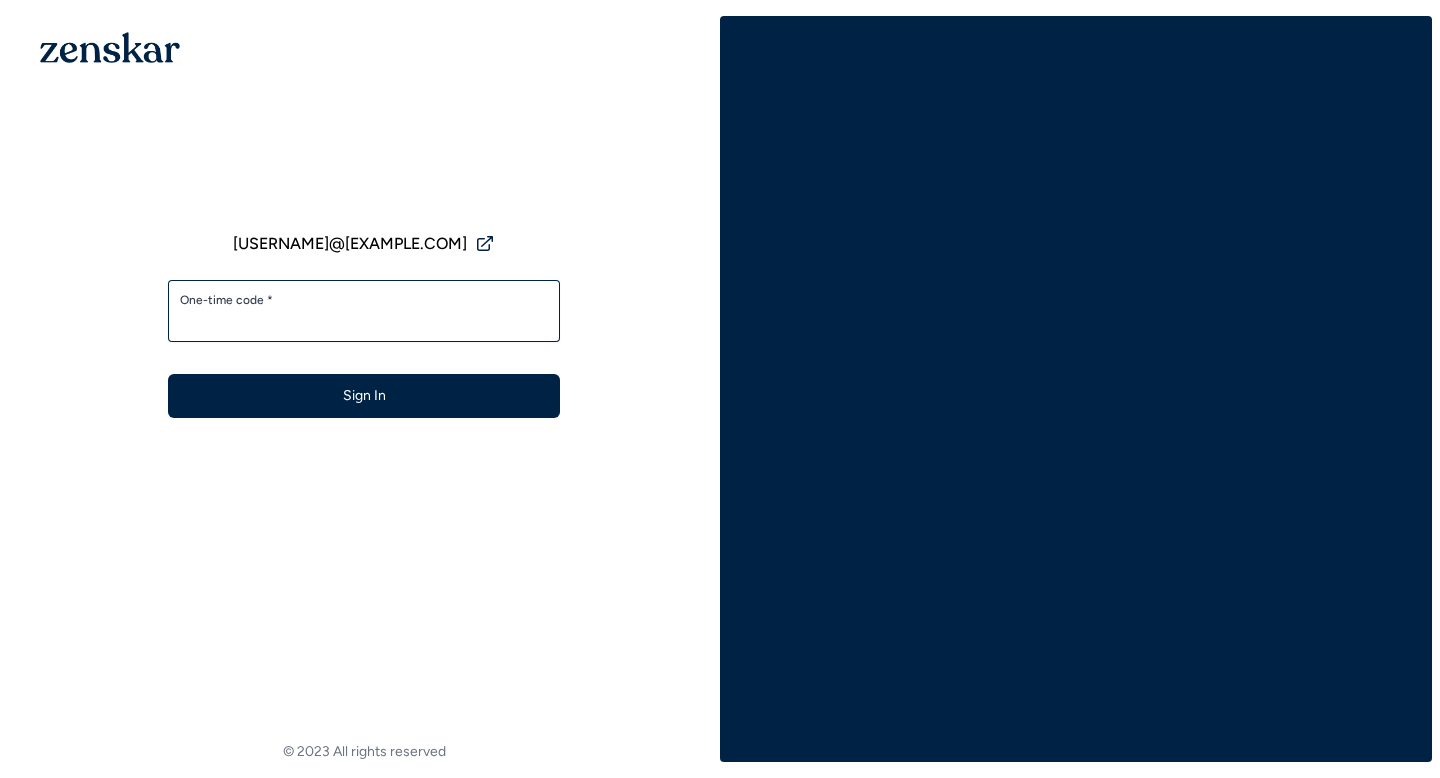 scroll, scrollTop: 0, scrollLeft: 0, axis: both 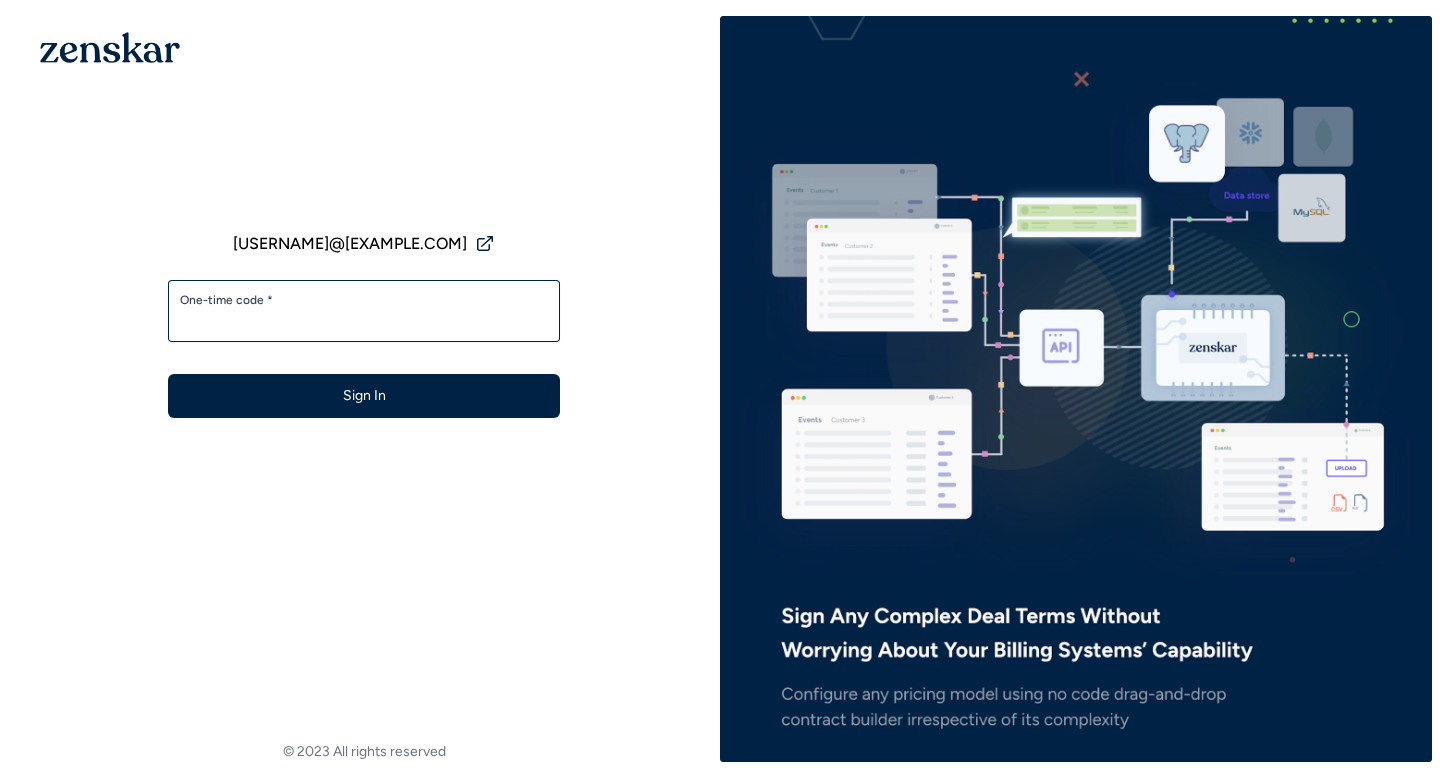 click on "One-time code *" at bounding box center [364, 300] 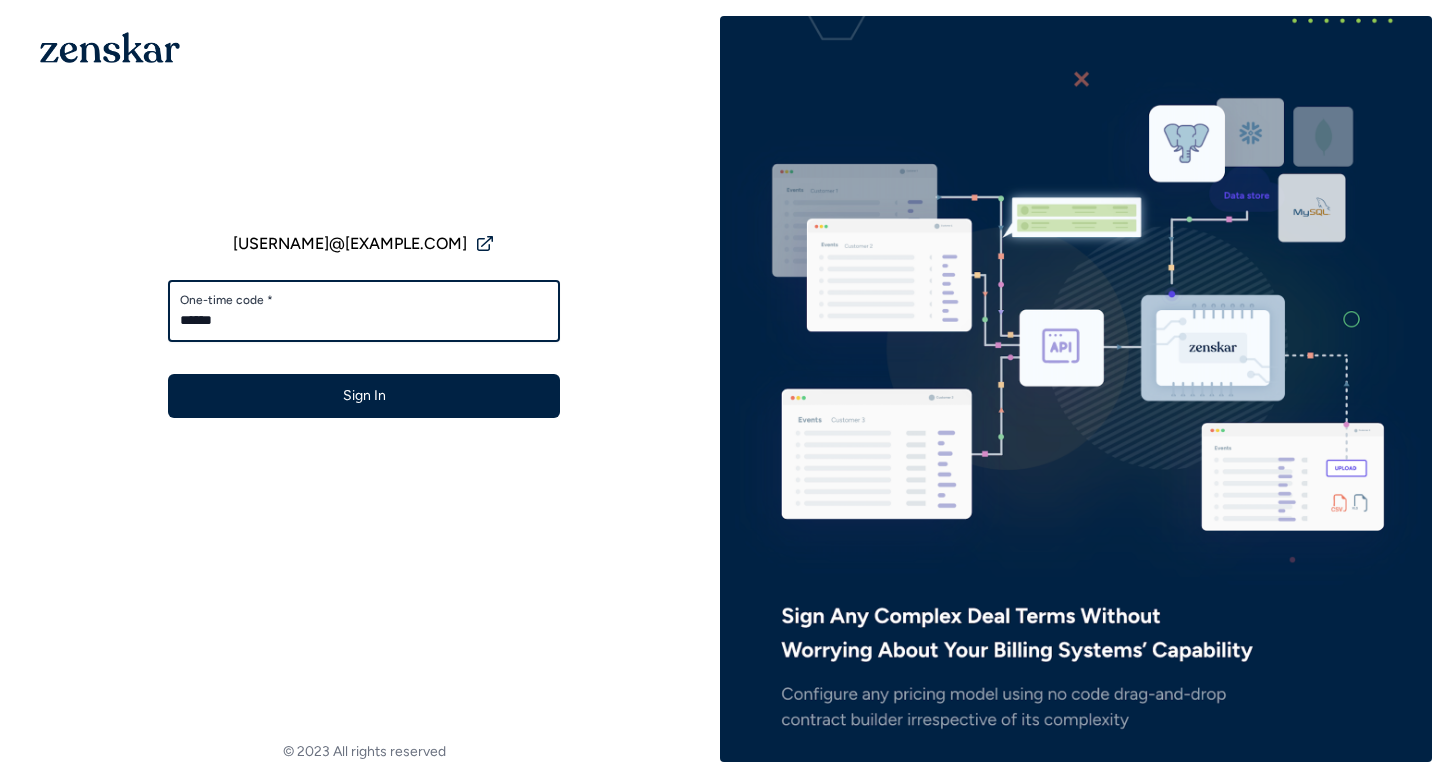 type on "******" 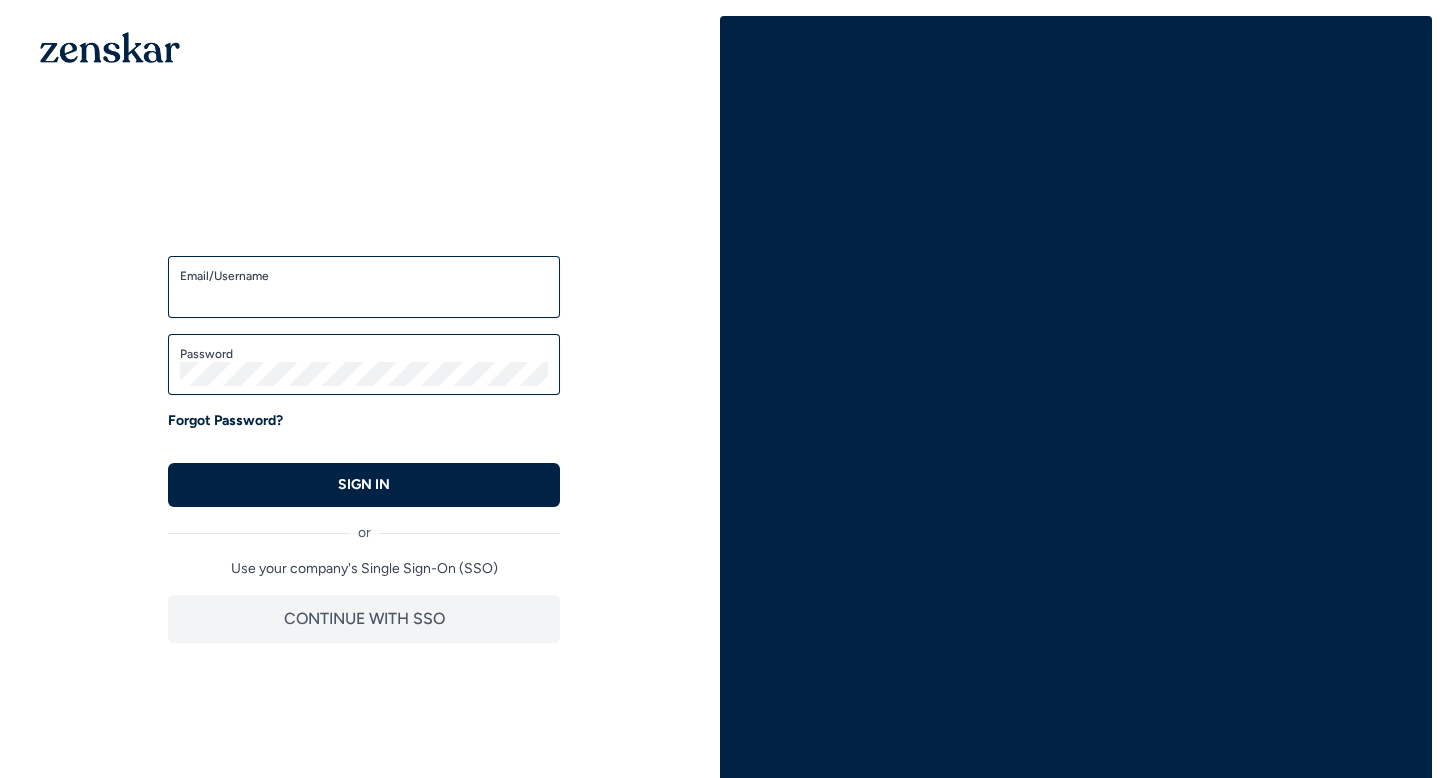 scroll, scrollTop: 0, scrollLeft: 0, axis: both 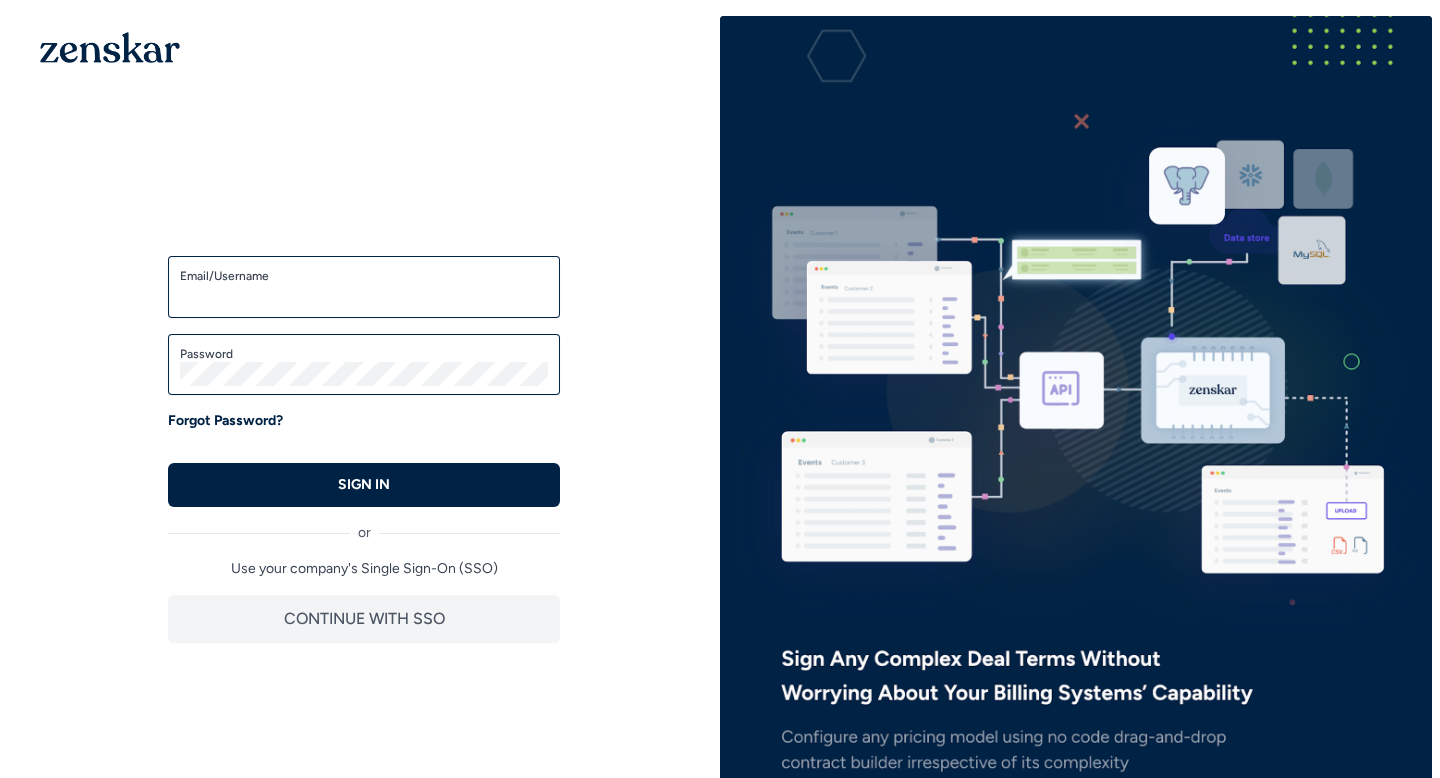 type on "**********" 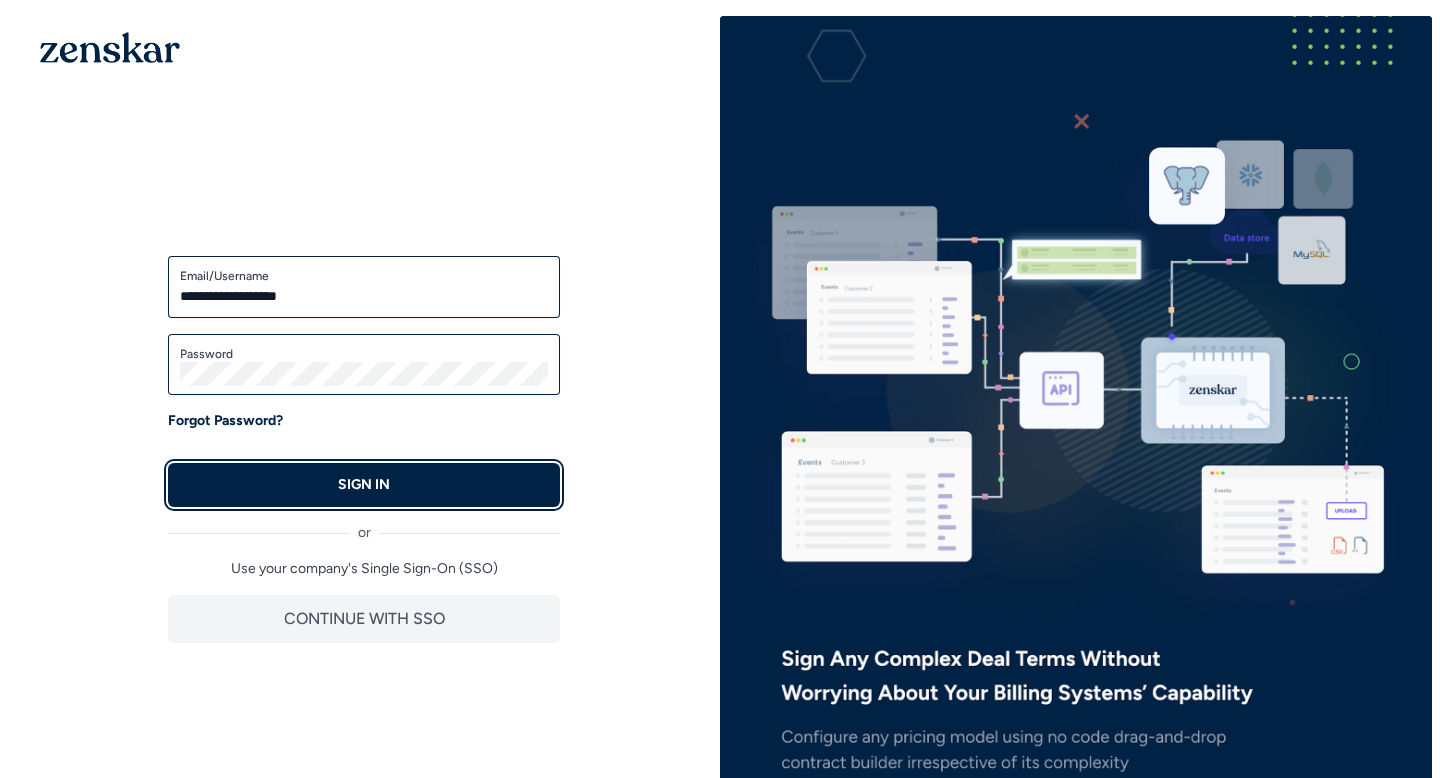 click on "SIGN IN" at bounding box center [364, 485] 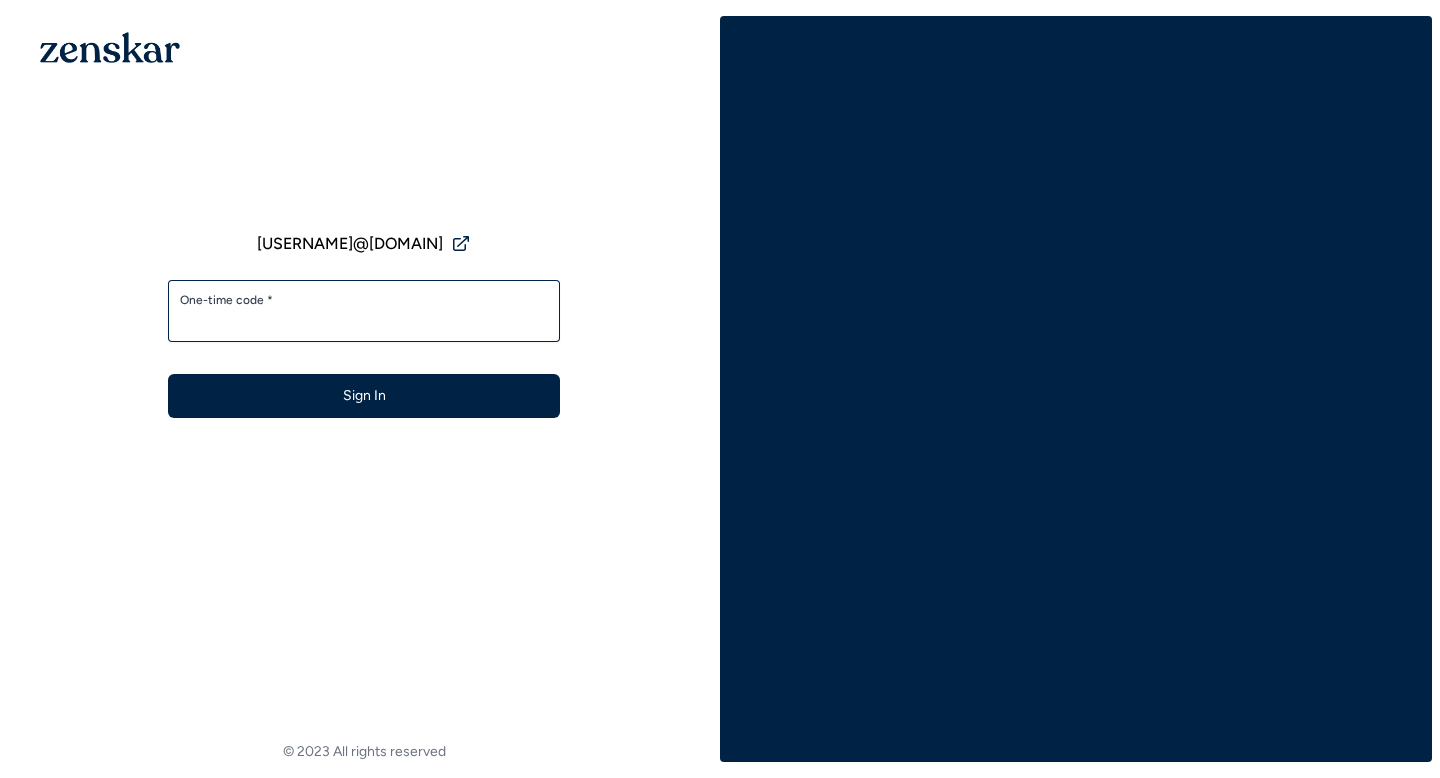 scroll, scrollTop: 0, scrollLeft: 0, axis: both 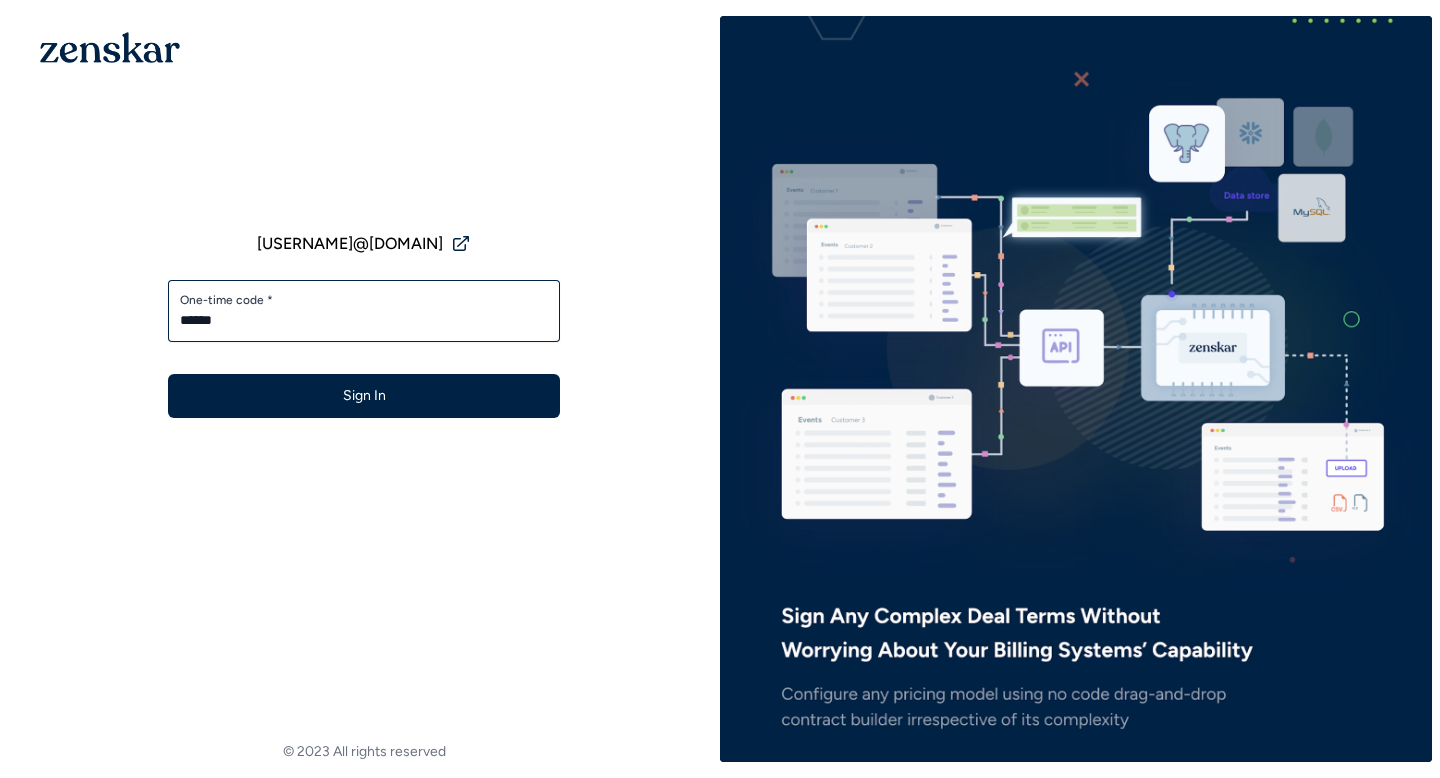 type on "******" 